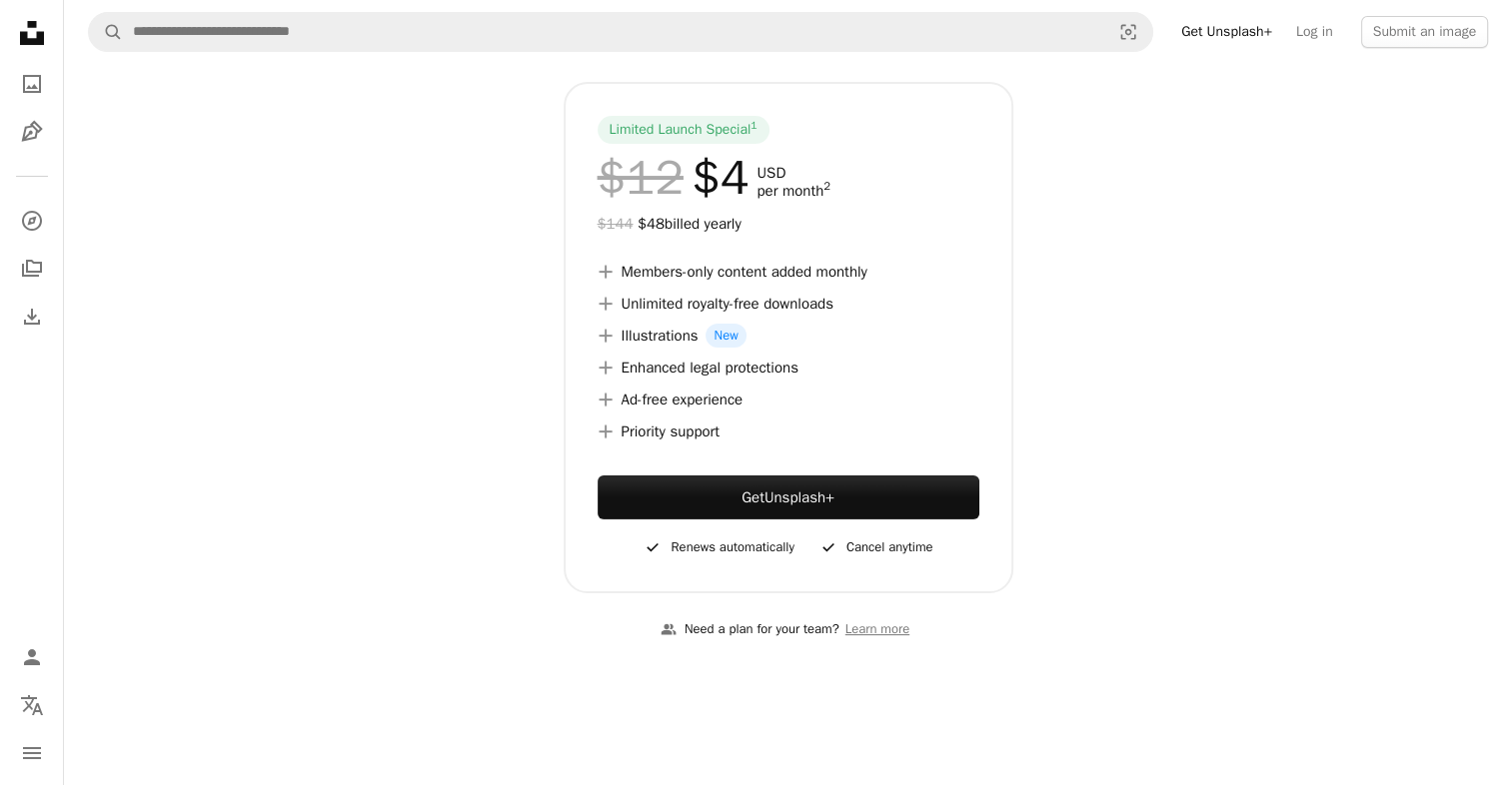 scroll, scrollTop: 166, scrollLeft: 0, axis: vertical 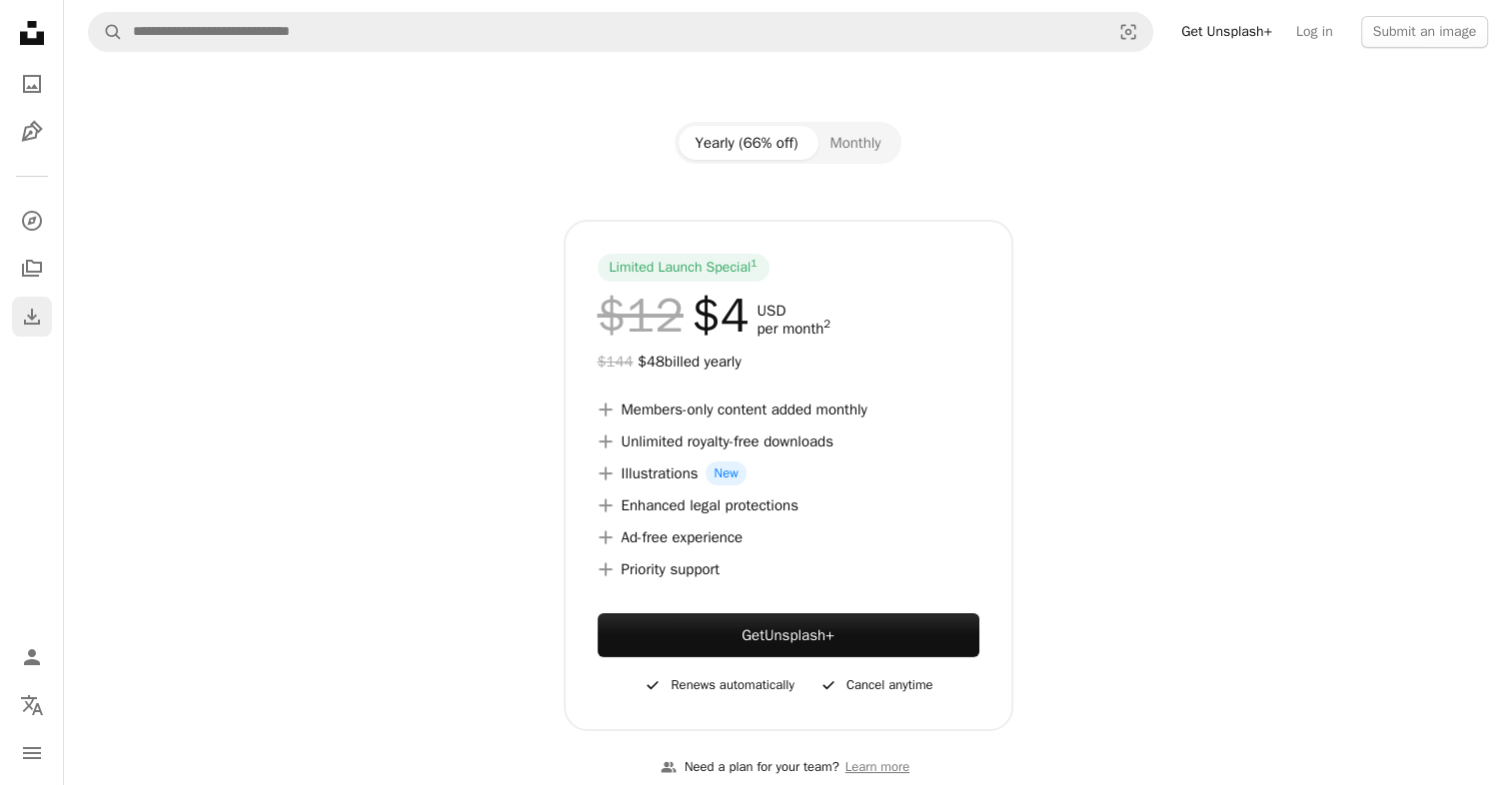 click 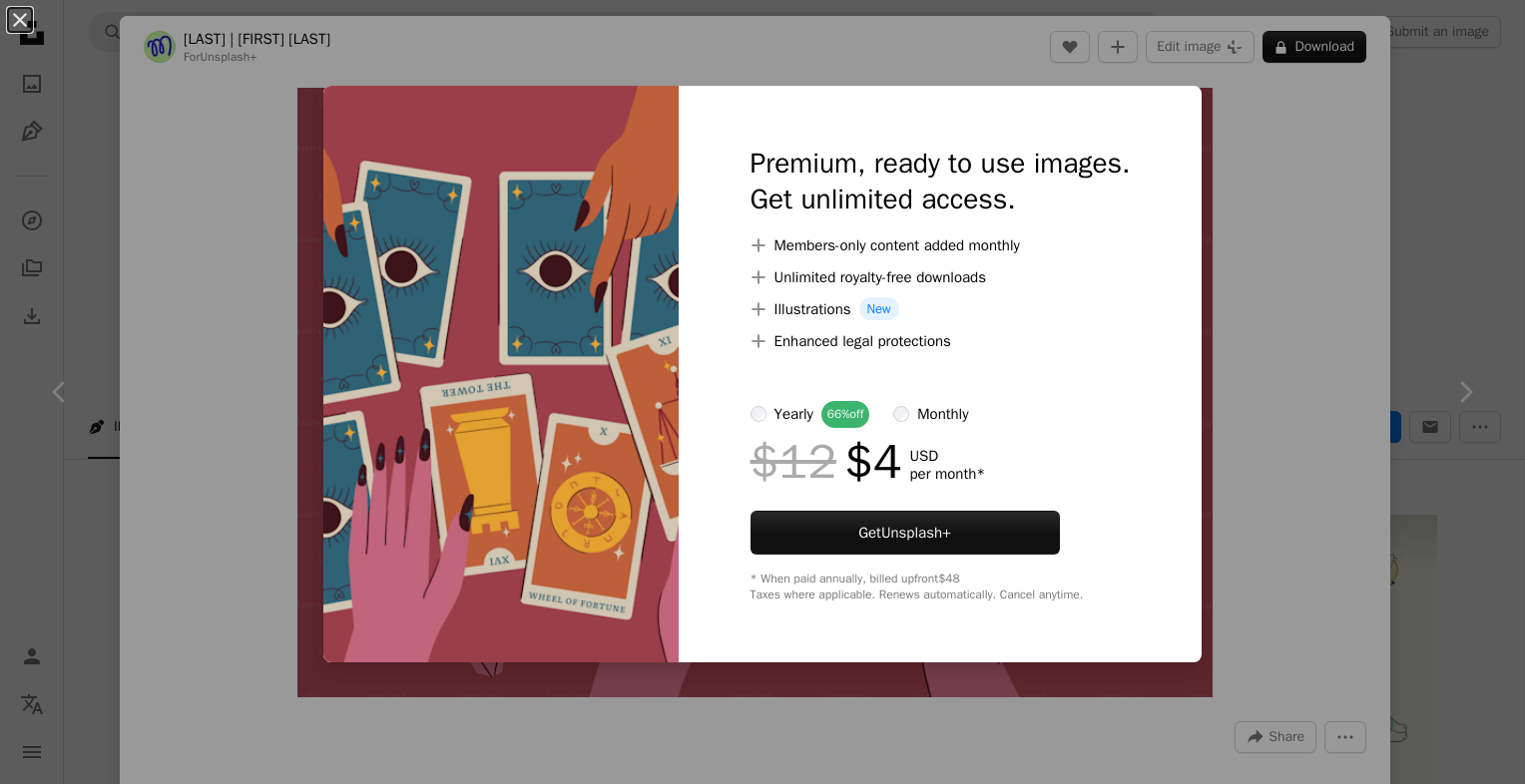 scroll, scrollTop: 7061, scrollLeft: 0, axis: vertical 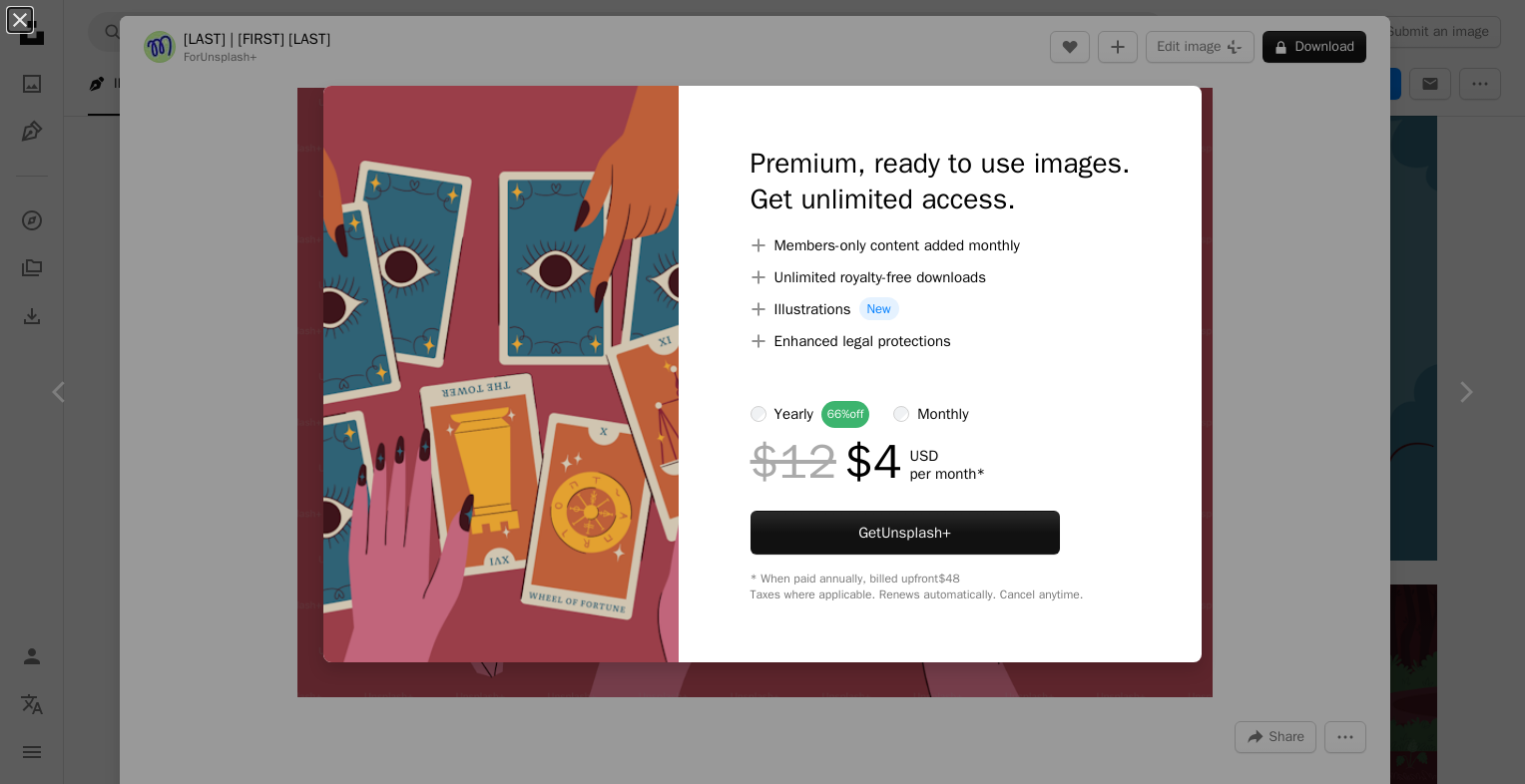 click on "An X shape Premium, ready to use images. Get unlimited access. A plus sign Members-only content added monthly A plus sign Unlimited royalty-free downloads A plus sign Illustrations  New A plus sign Enhanced legal protections yearly 66%  off monthly $12   $4 USD per month * Get  Unsplash+ * When paid annually, billed upfront  $48 Taxes where applicable. Renews automatically. Cancel anytime." at bounding box center [762, 392] 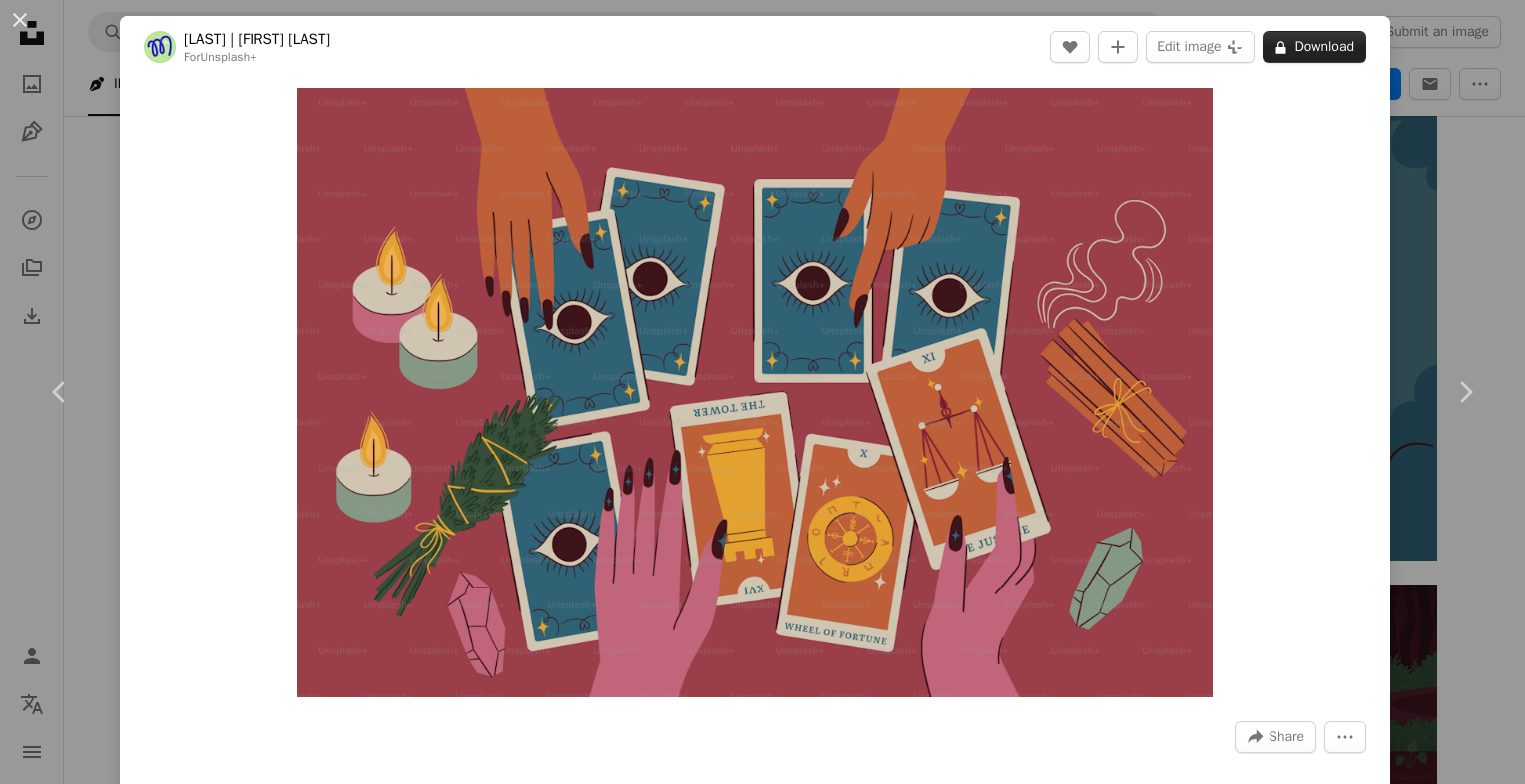 click on "A lock   Download" at bounding box center [1314, 47] 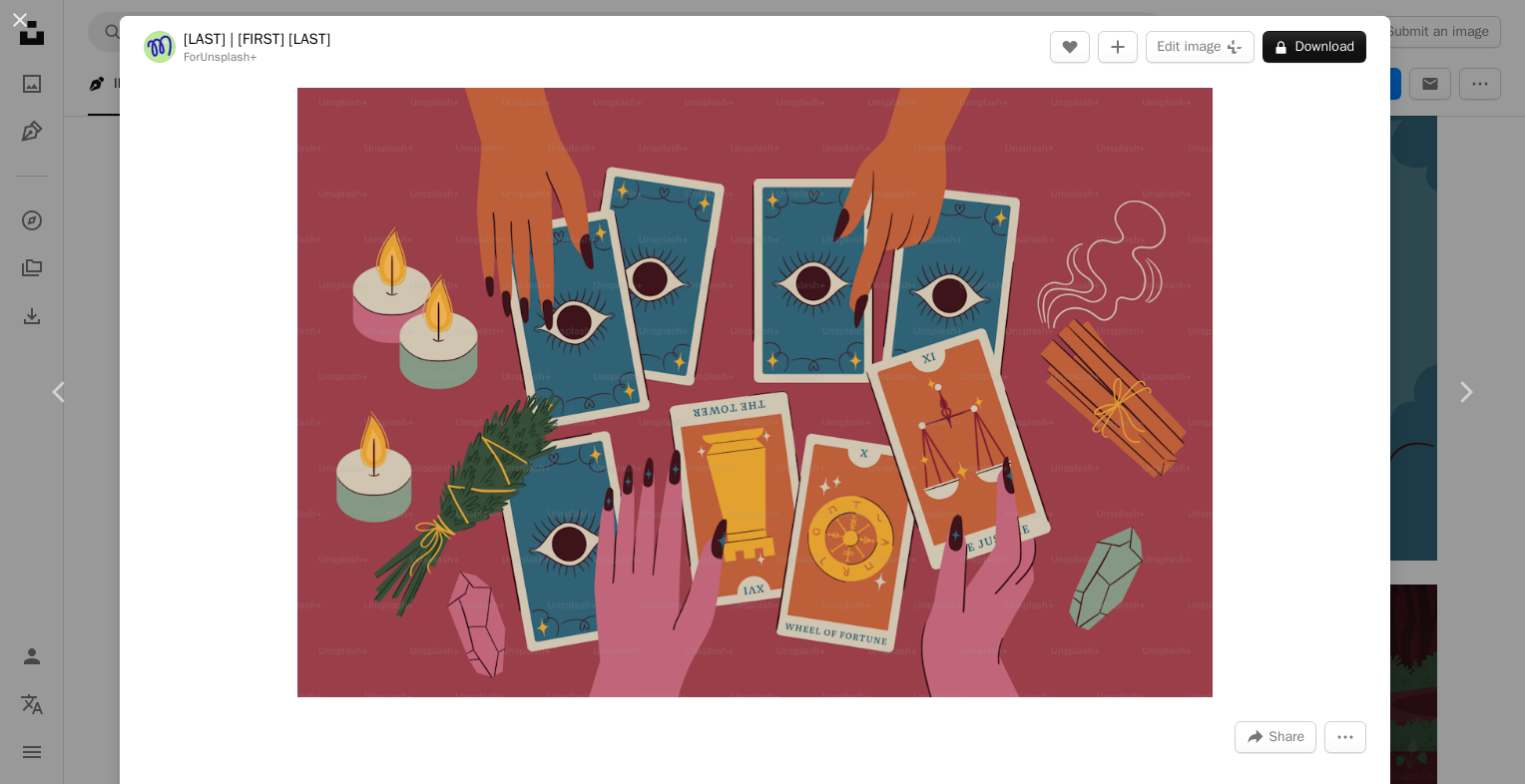 click at bounding box center [501, 4230] 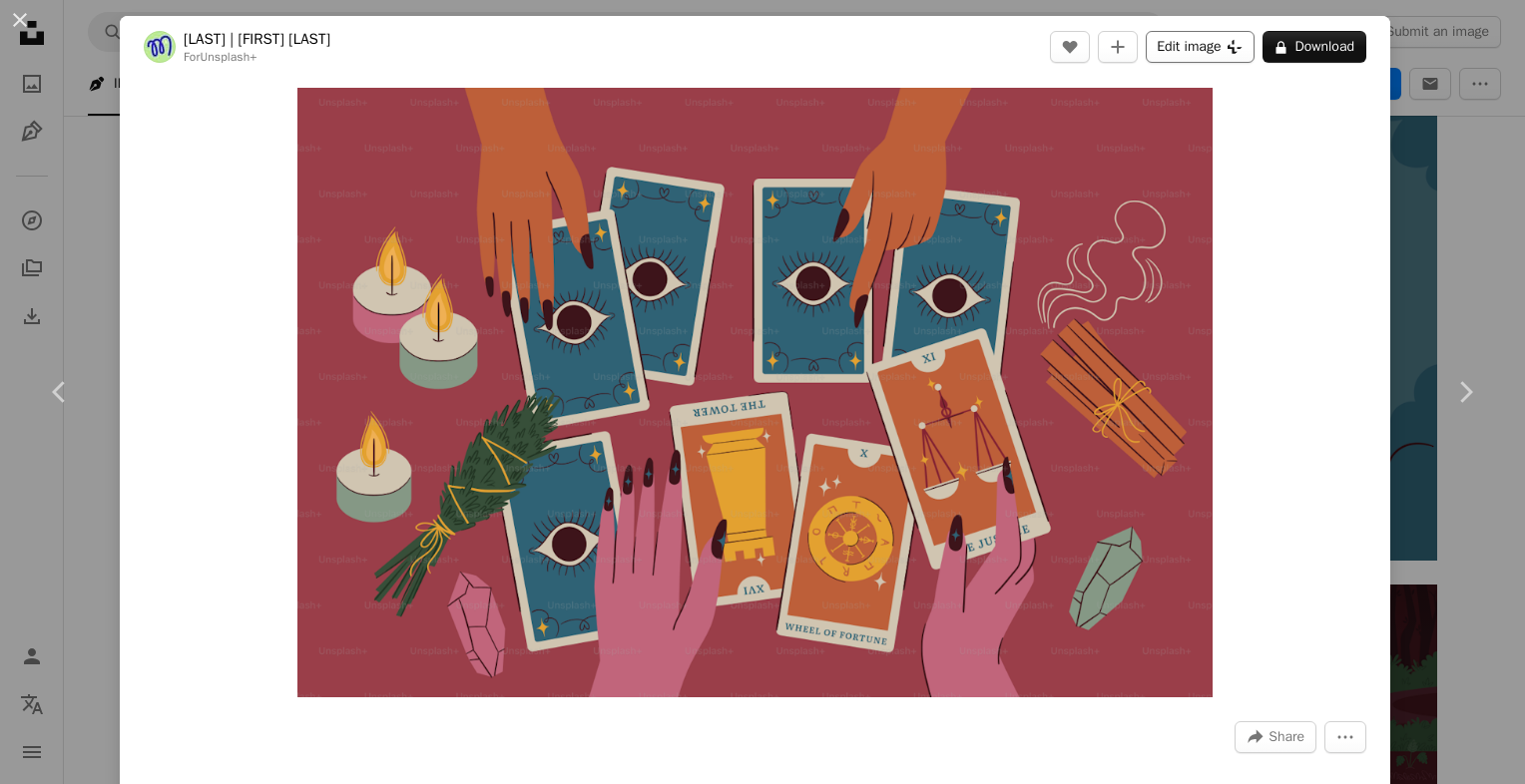 click on "Edit image   Plus sign for Unsplash+" at bounding box center [1200, 47] 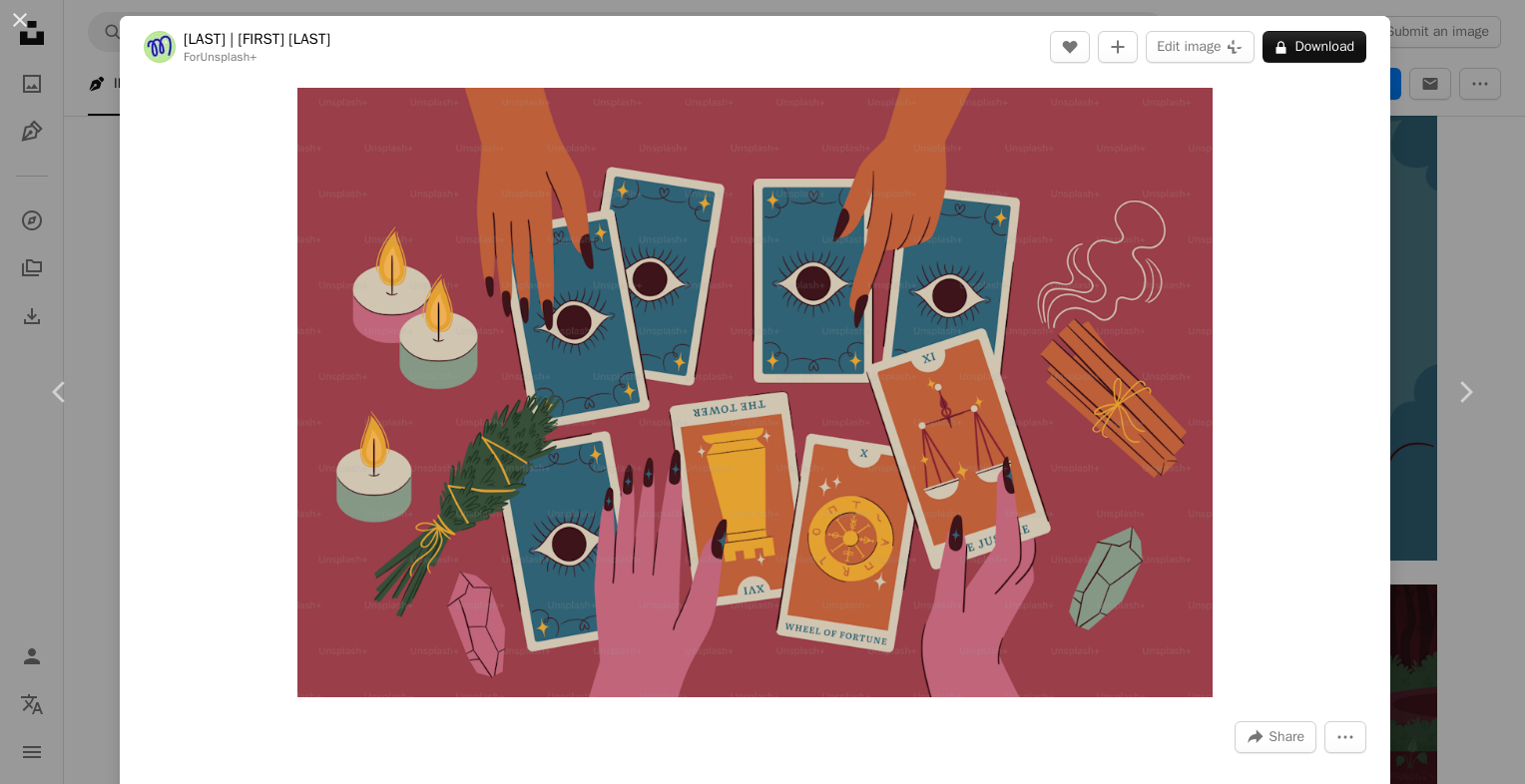 click on "An X shape Premium, ready to use images. Get unlimited access. A plus sign Members-only content added monthly A plus sign Unlimited royalty-free downloads A plus sign Illustrations  New A plus sign Enhanced legal protections yearly 66%  off monthly $12   $4 USD per month * Get  Unsplash+ * When paid annually, billed upfront  $48 Taxes where applicable. Renews automatically. Cancel anytime." at bounding box center [762, 4249] 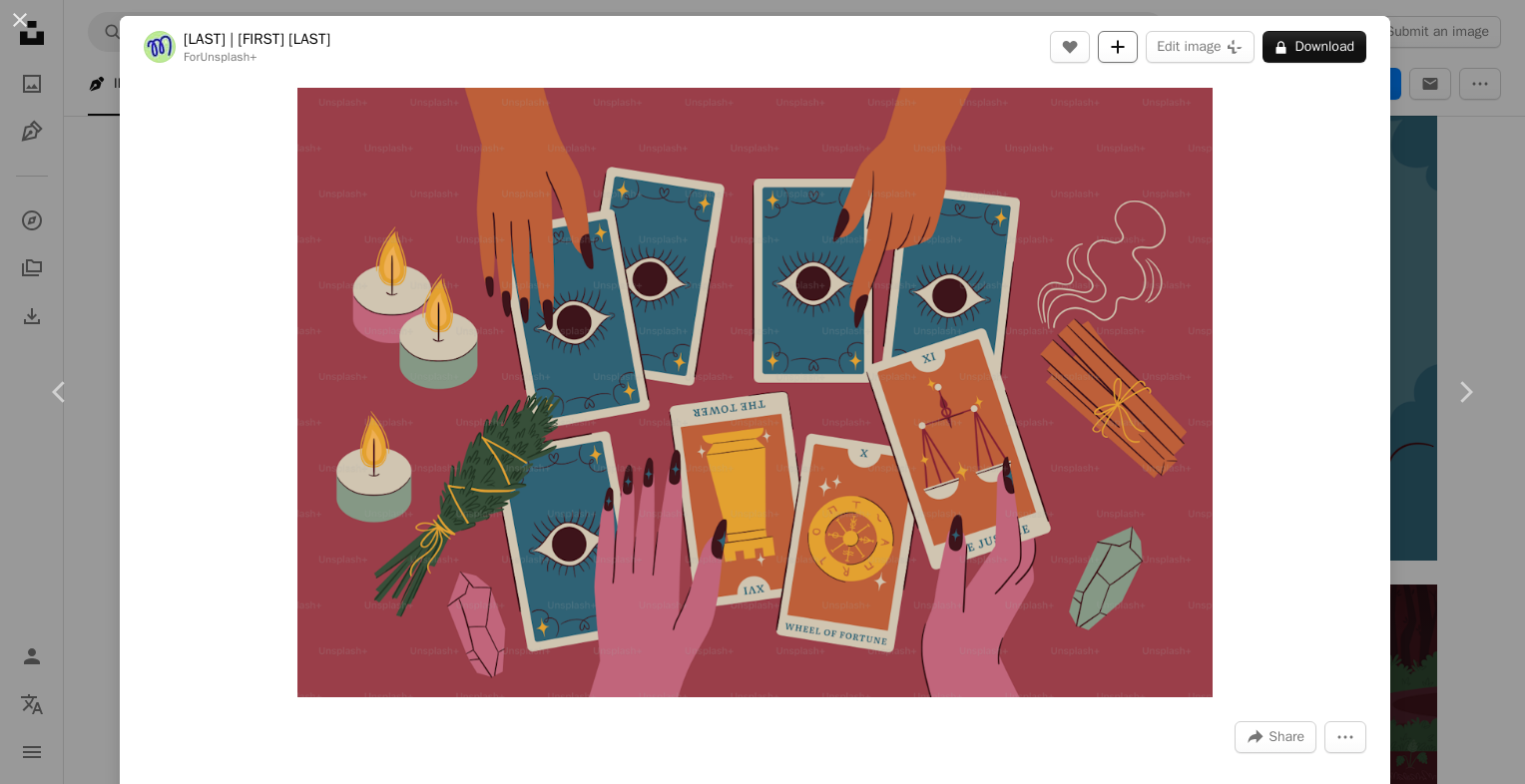 click on "A plus sign" at bounding box center (1118, 47) 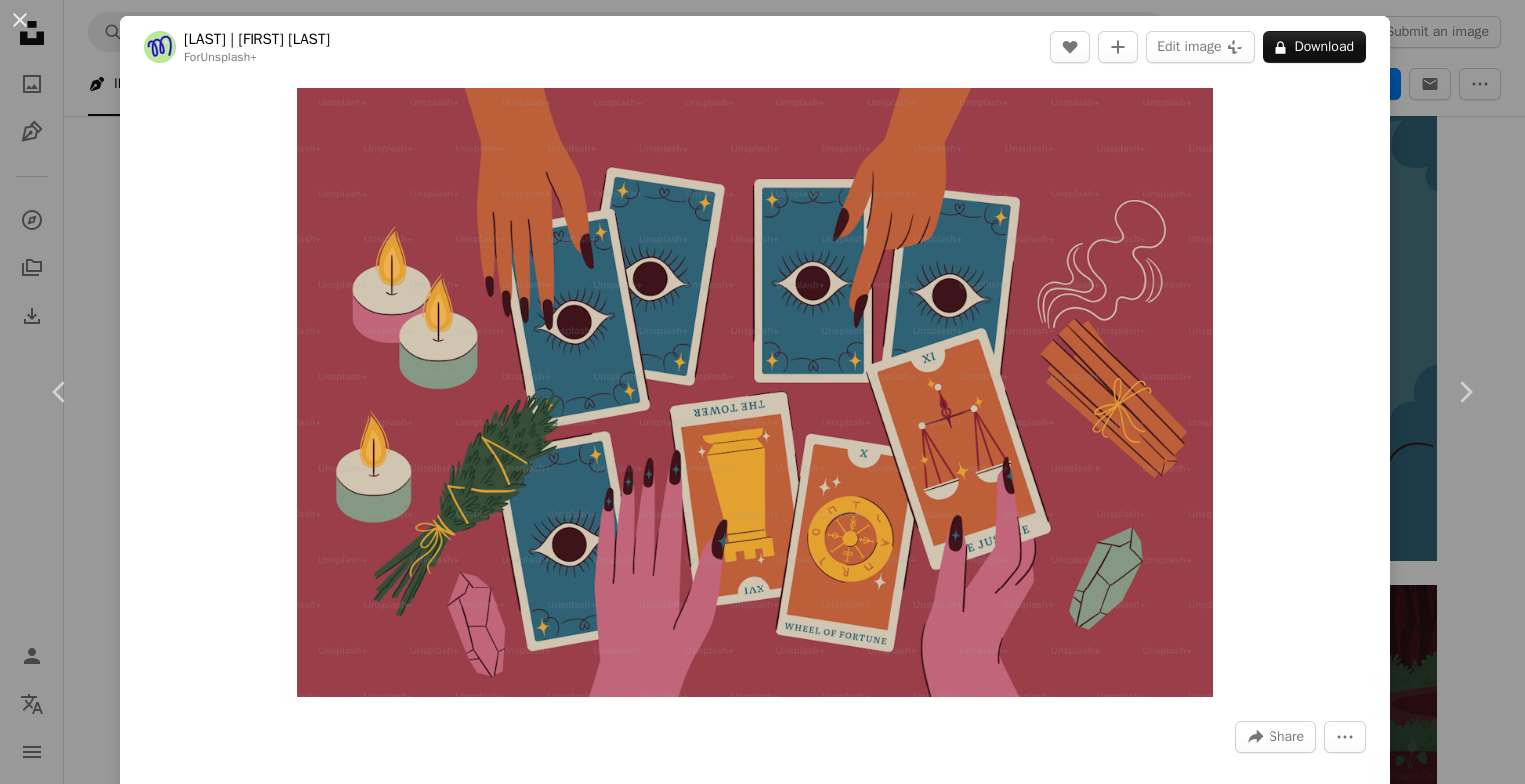 click on "An X shape Join Unsplash Already have an account?  Login First name Last name Email Username  (only letters, numbers and underscores) Password  (min. 8 char) Join By joining, you agree to the  Terms  and  Privacy Policy ." at bounding box center [762, 4249] 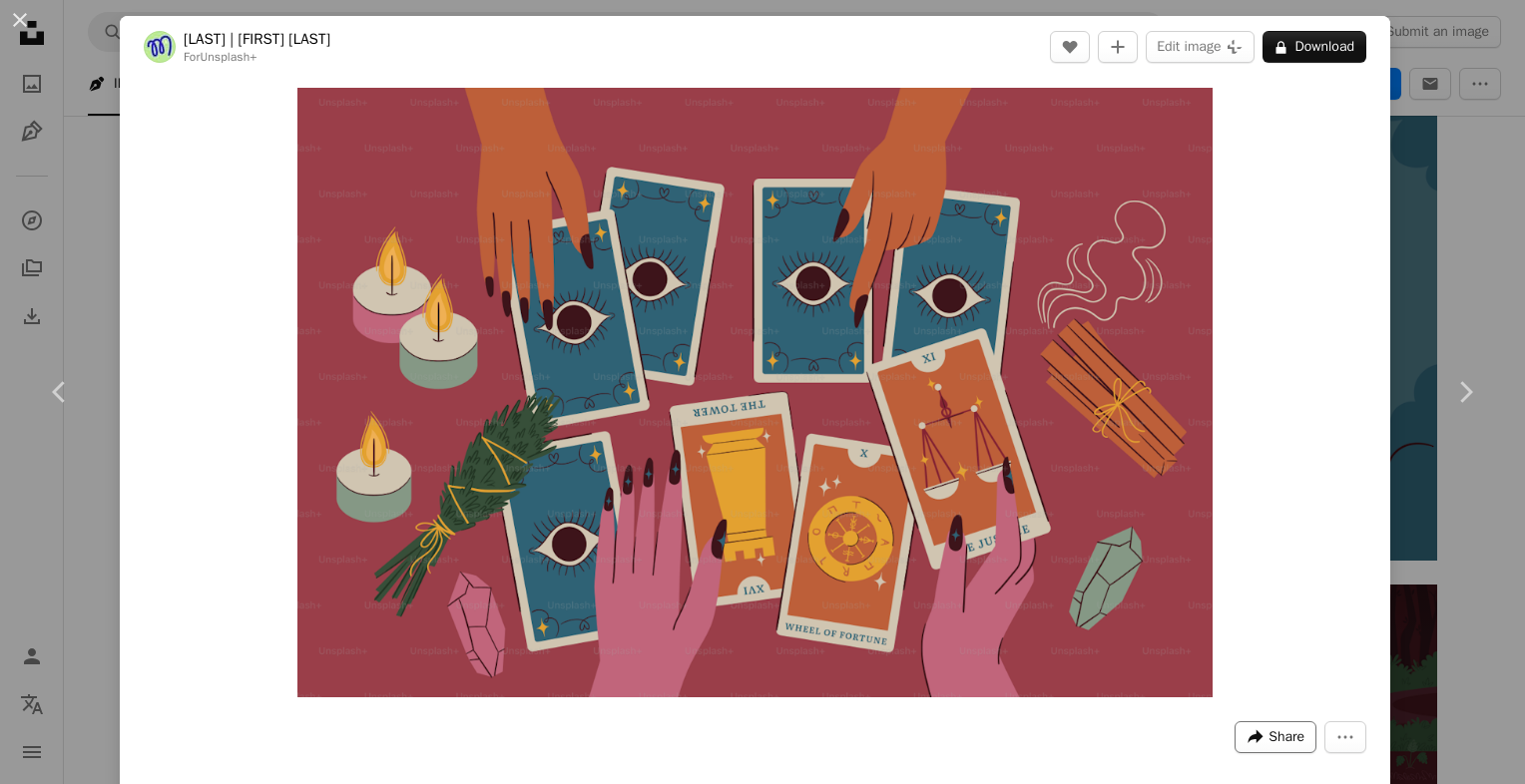 click on "A forward-right arrow" 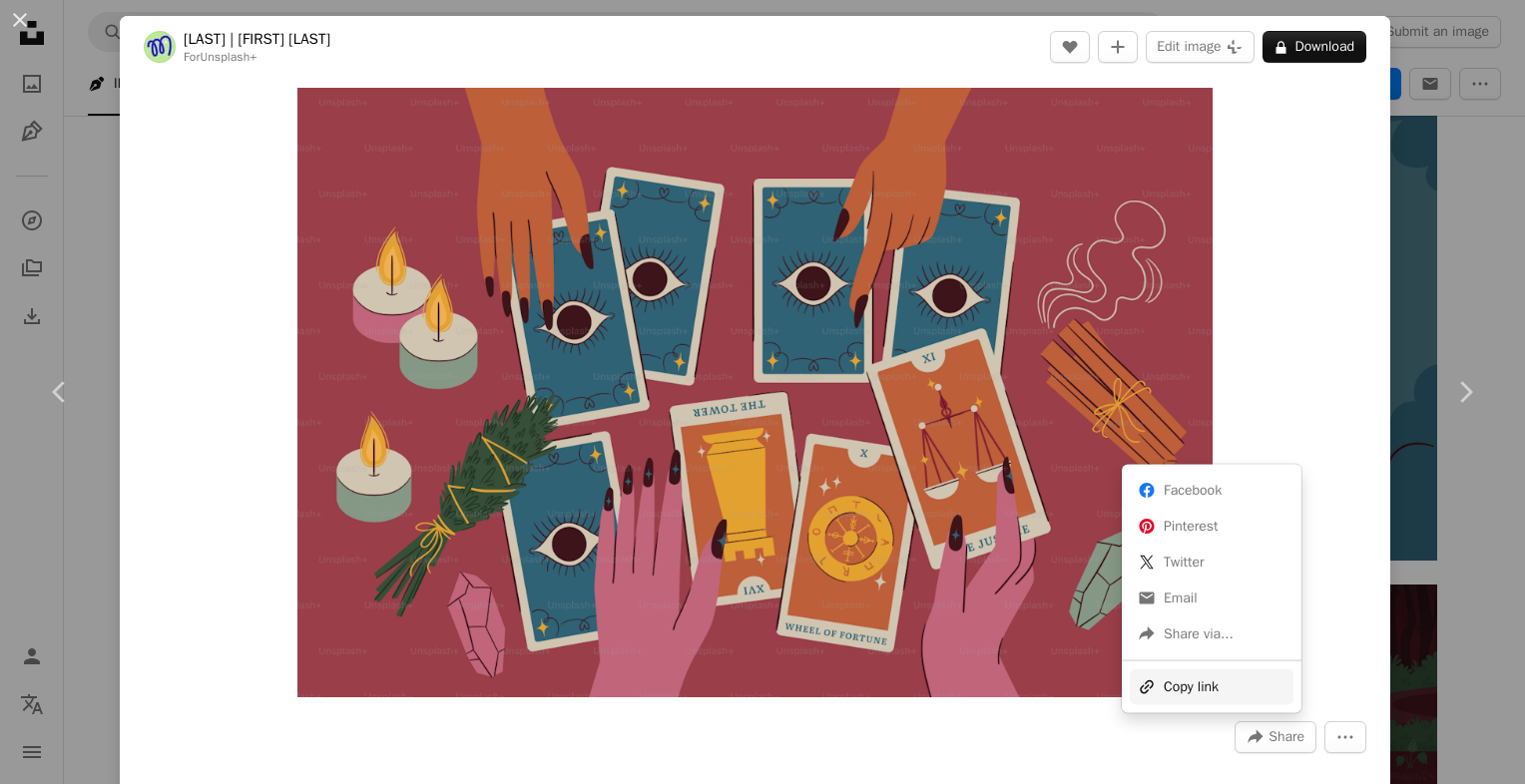 click on "A URL sharing icon (chains) Copy link" at bounding box center (1212, 687) 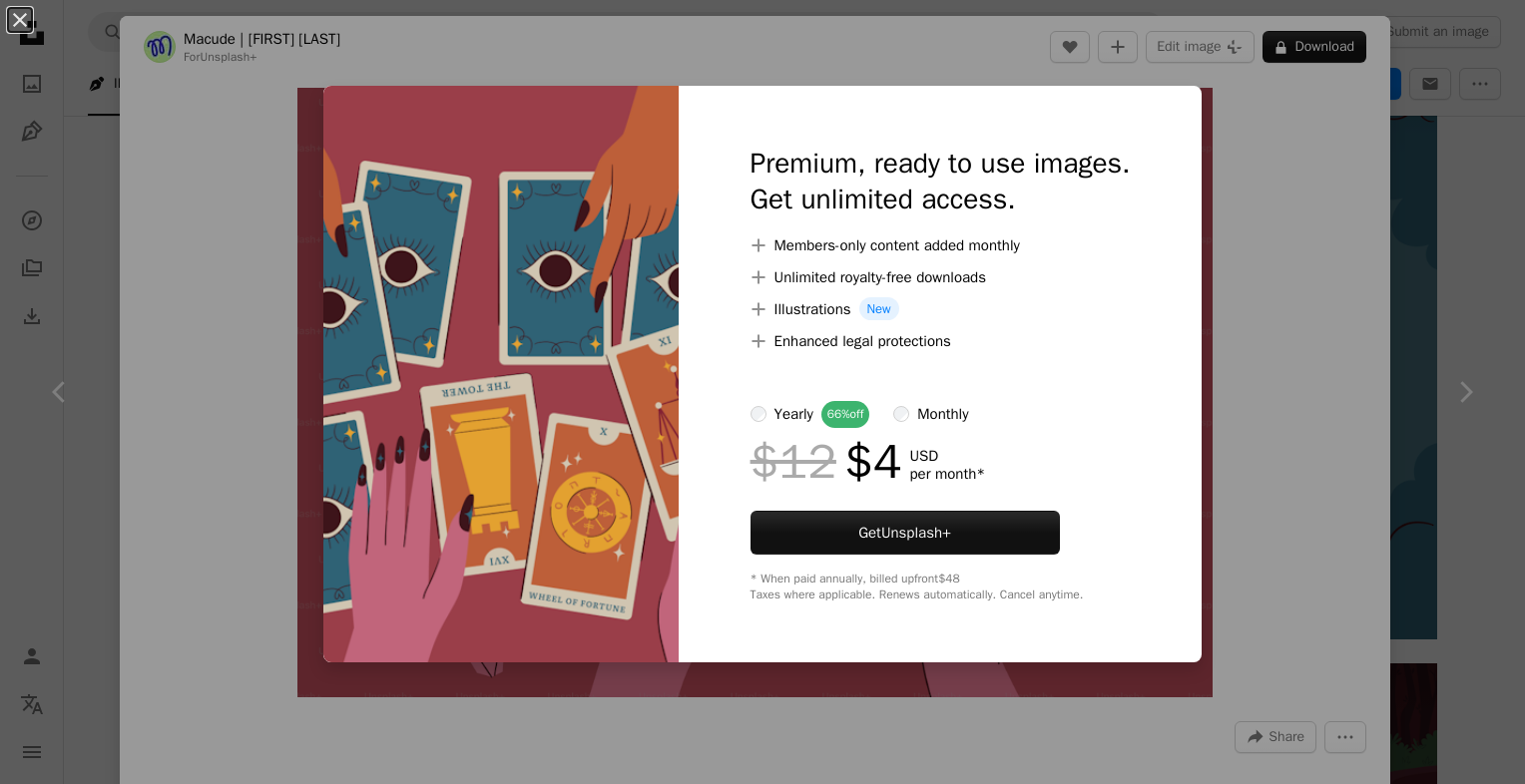 scroll, scrollTop: 6982, scrollLeft: 0, axis: vertical 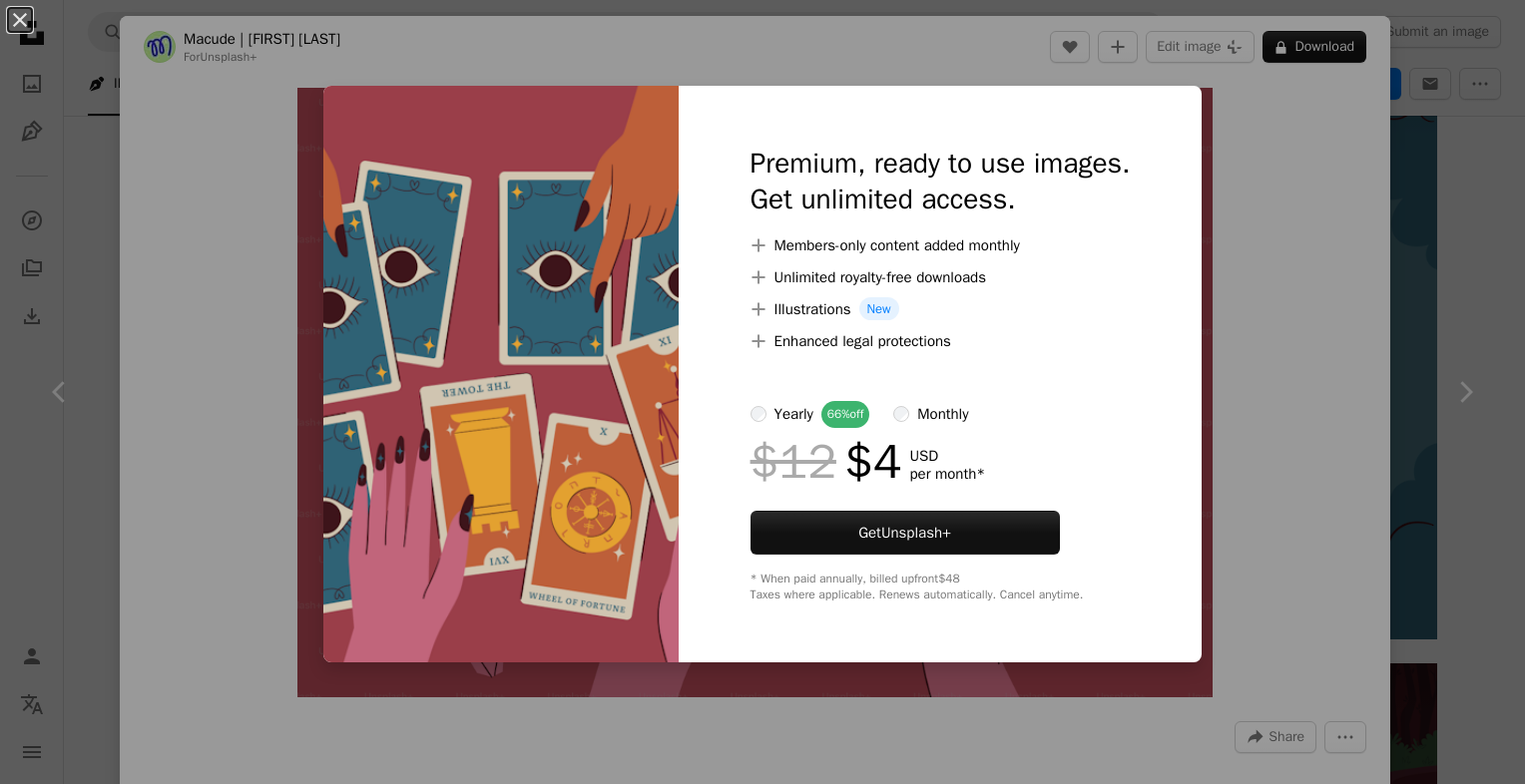 click on "monthly" at bounding box center (930, 414) 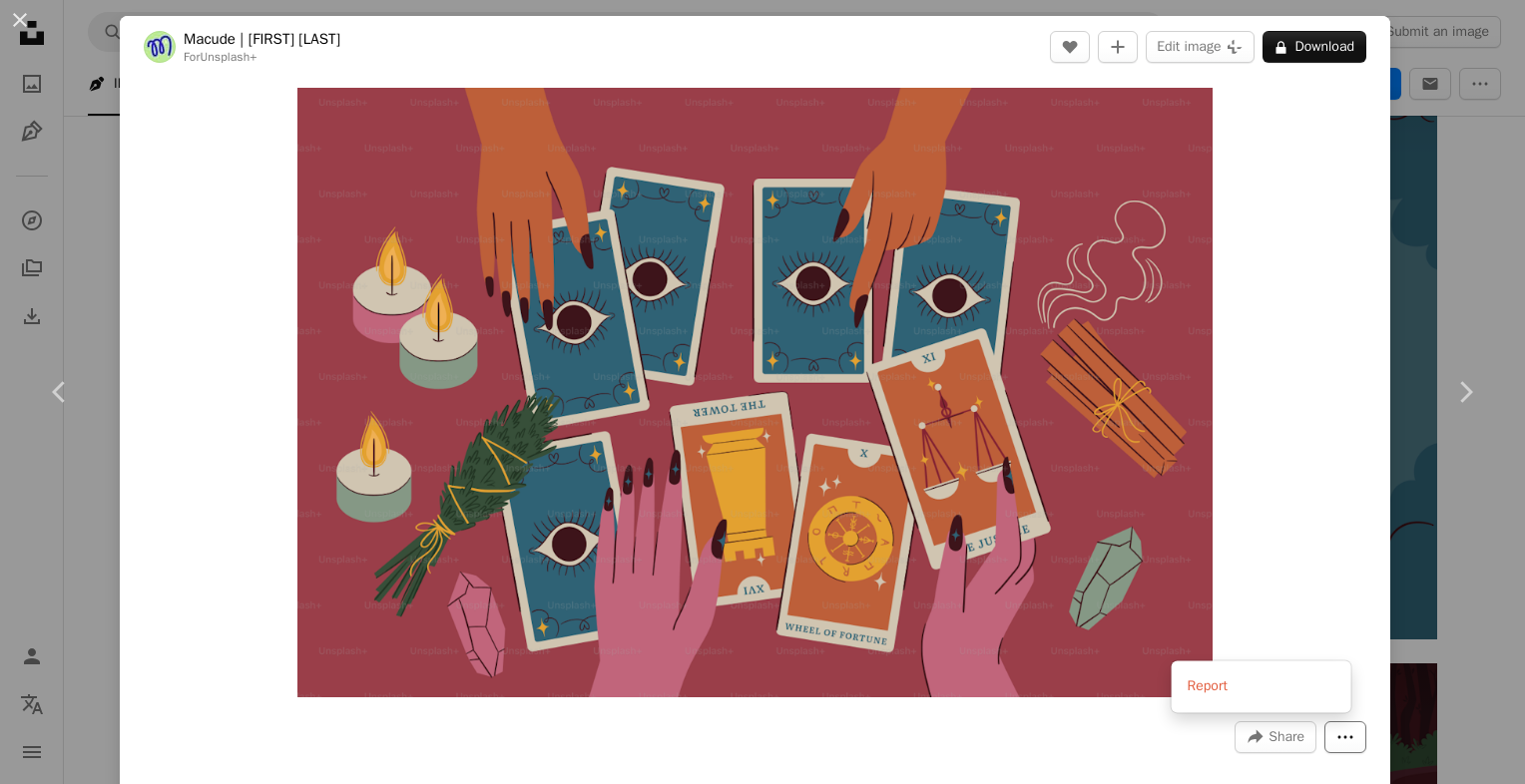 click on "More Actions" 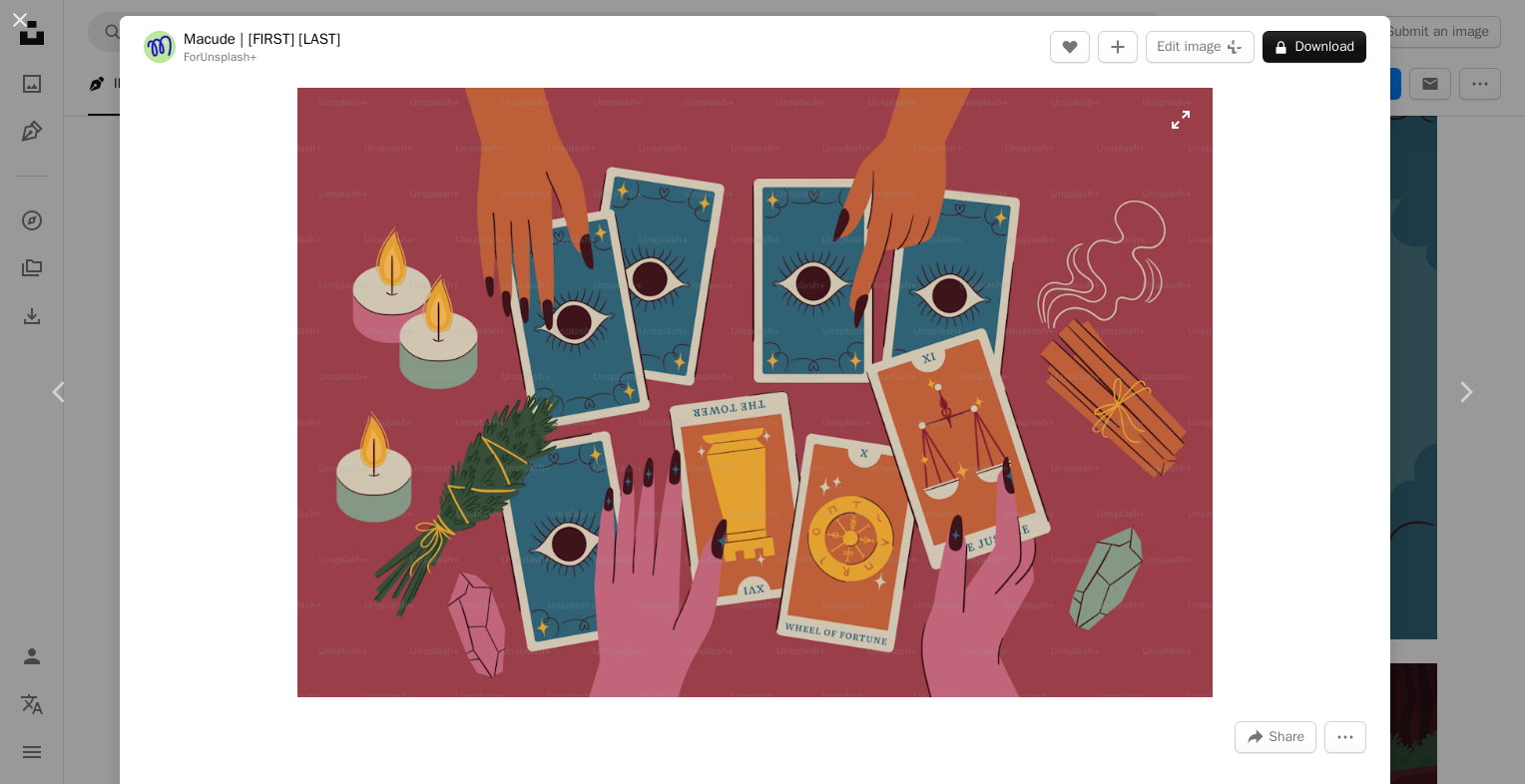 drag, startPoint x: 682, startPoint y: 287, endPoint x: 691, endPoint y: 279, distance: 12.0415946 